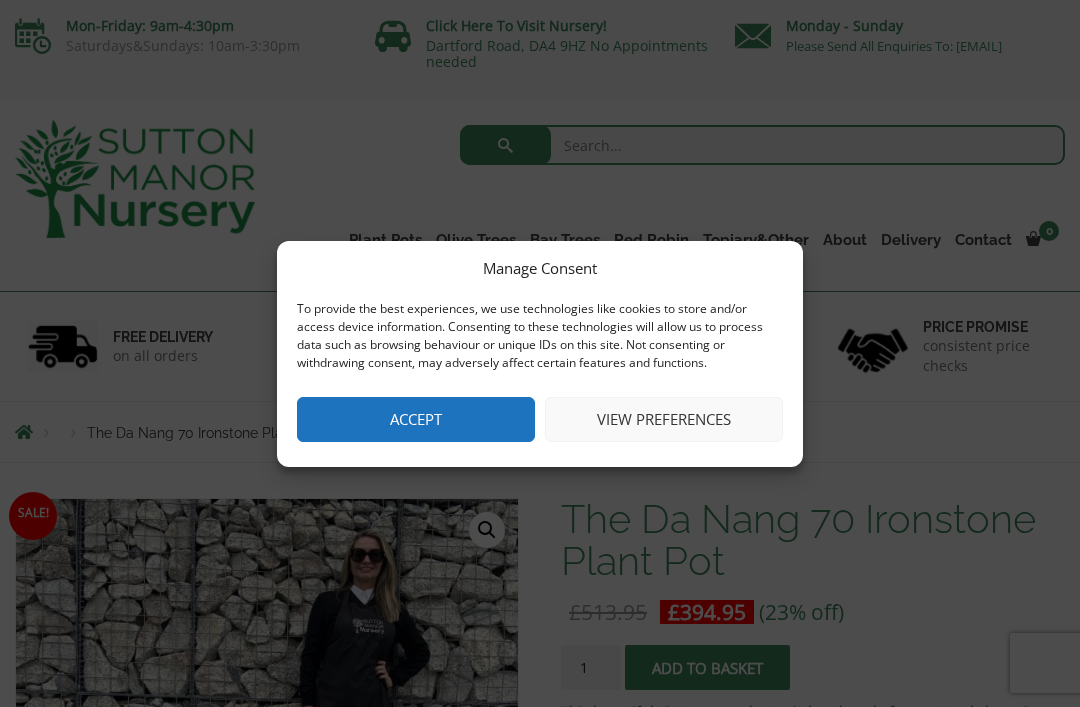scroll, scrollTop: 0, scrollLeft: 0, axis: both 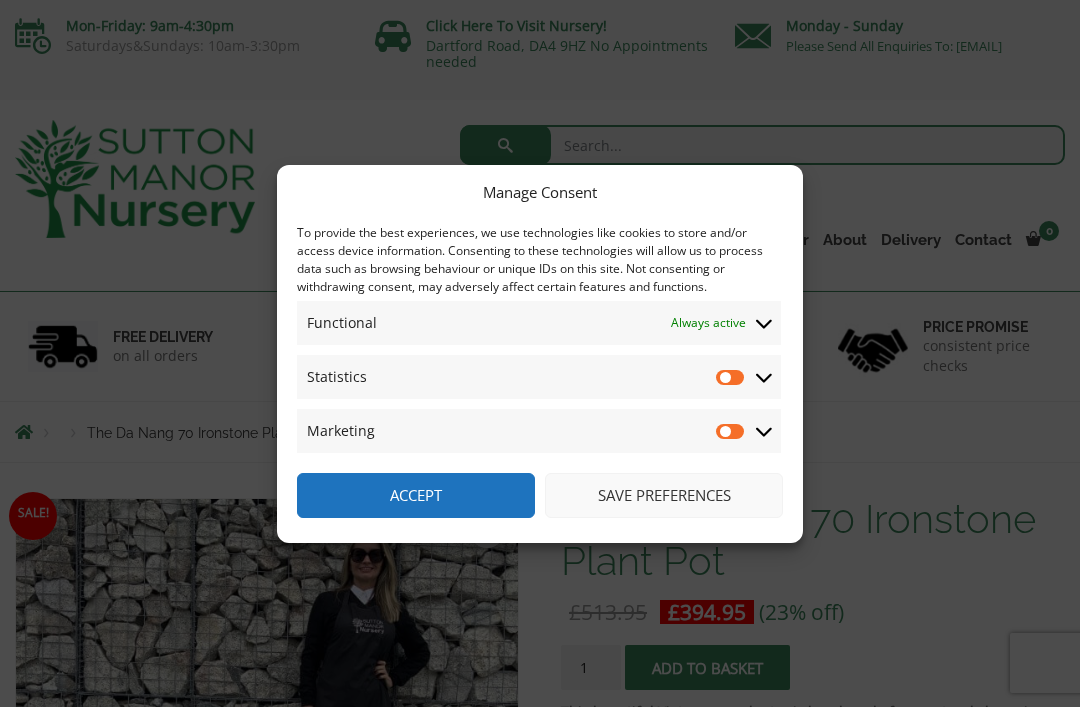 click 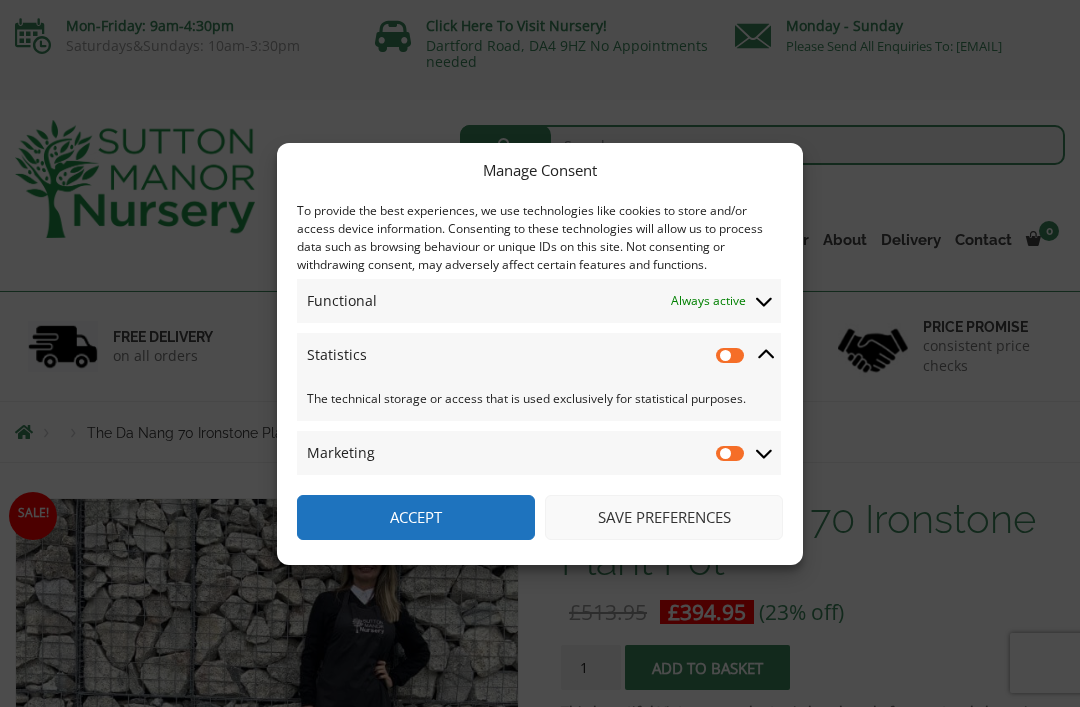 click on "Statistics" at bounding box center (731, 355) 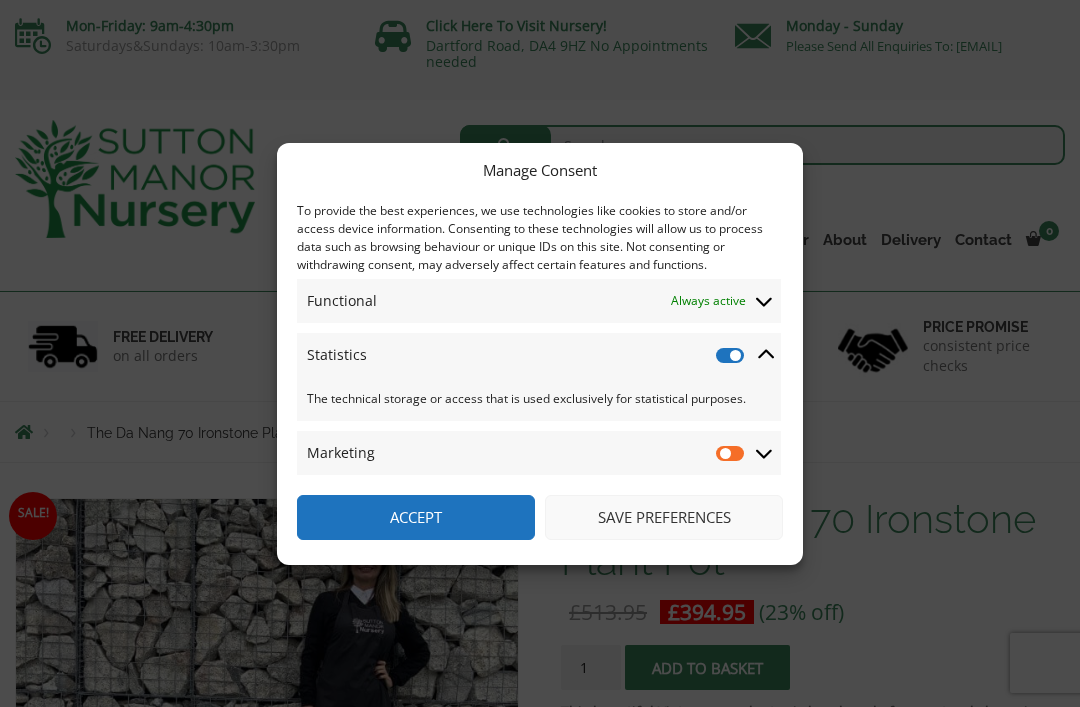 click on "Statistics" at bounding box center [731, 355] 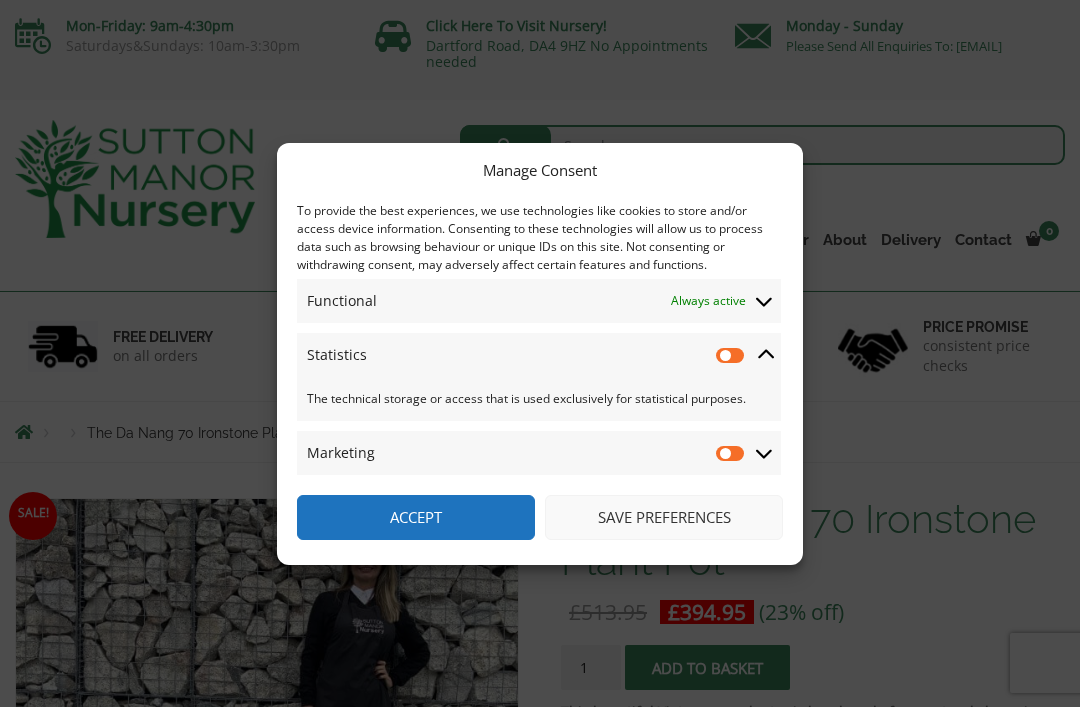 click on "Save preferences" at bounding box center [664, 517] 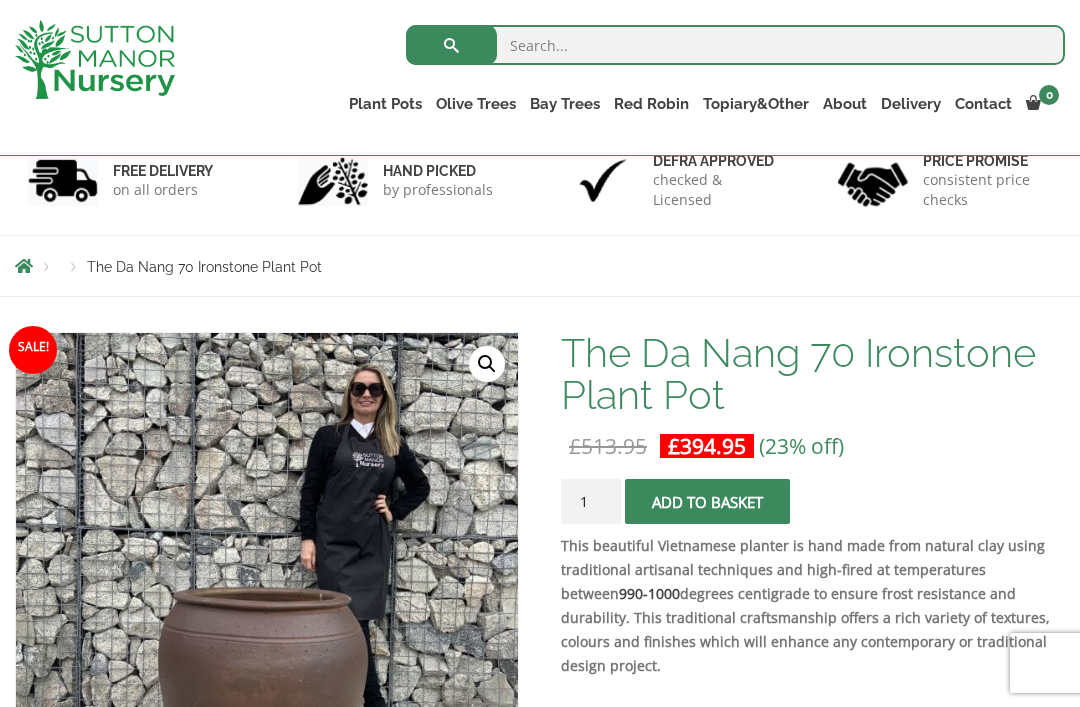 scroll, scrollTop: 0, scrollLeft: 0, axis: both 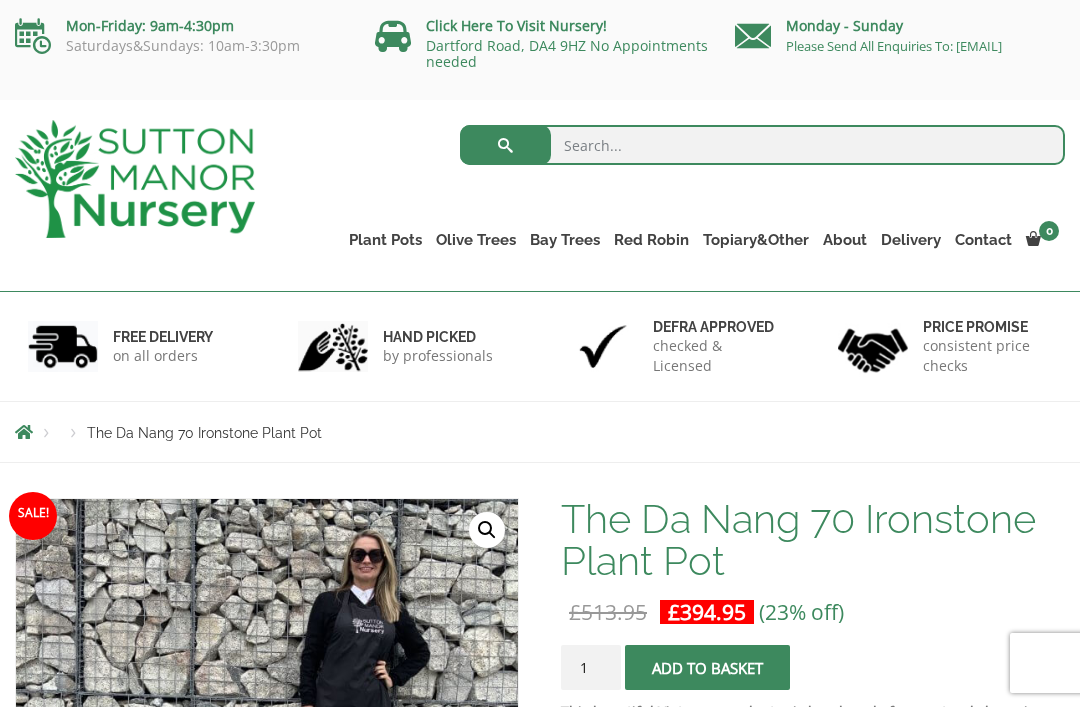 click on "Vietnamese Pots" at bounding box center [0, 0] 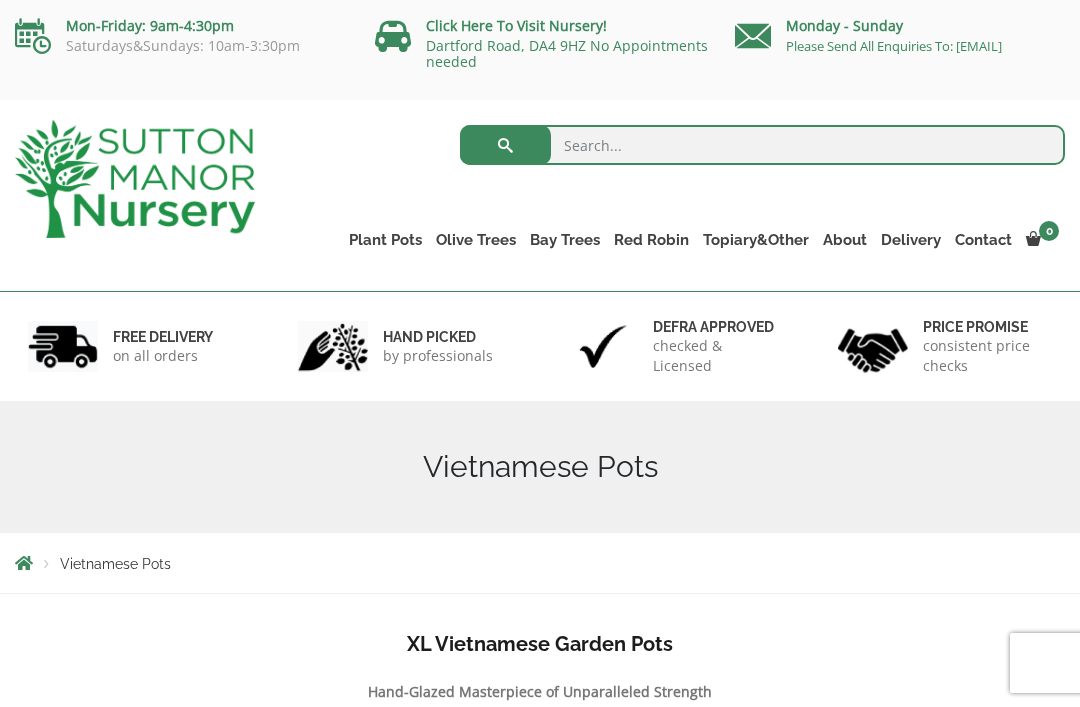 scroll, scrollTop: 0, scrollLeft: 0, axis: both 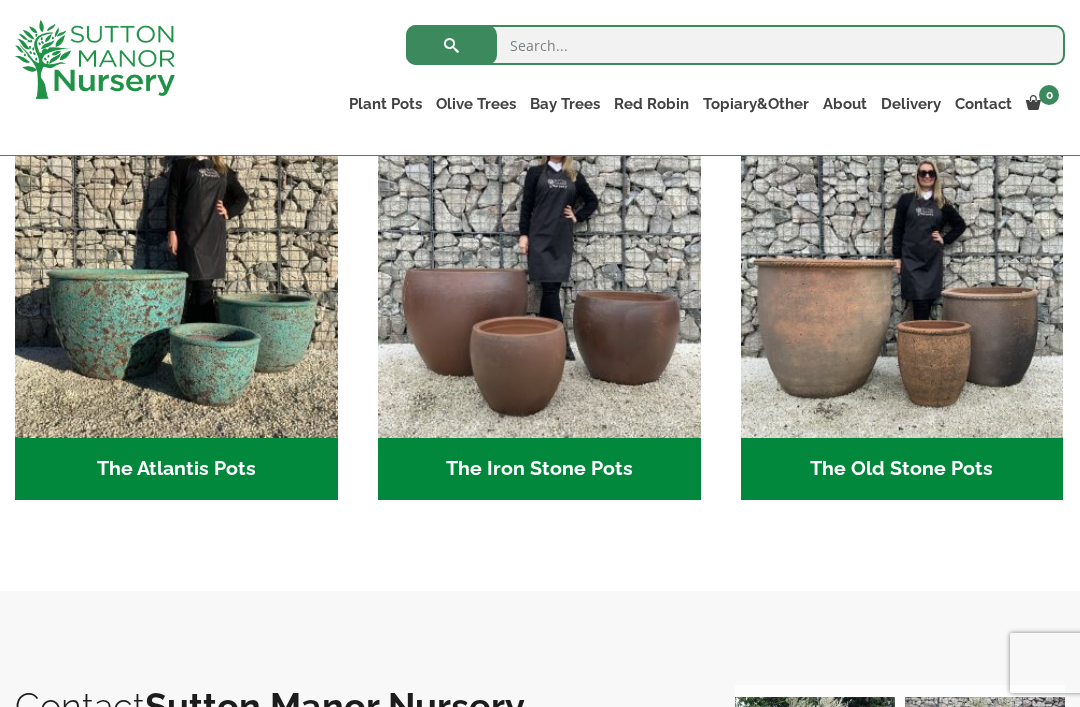 click at bounding box center [539, 277] 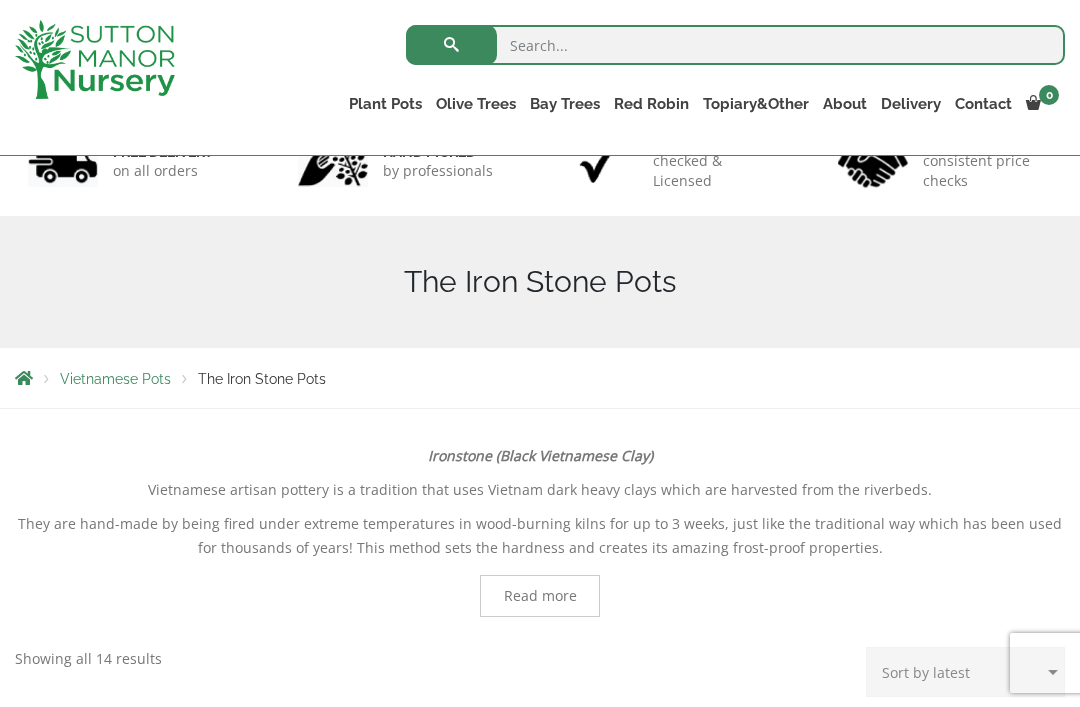 scroll, scrollTop: 482, scrollLeft: 0, axis: vertical 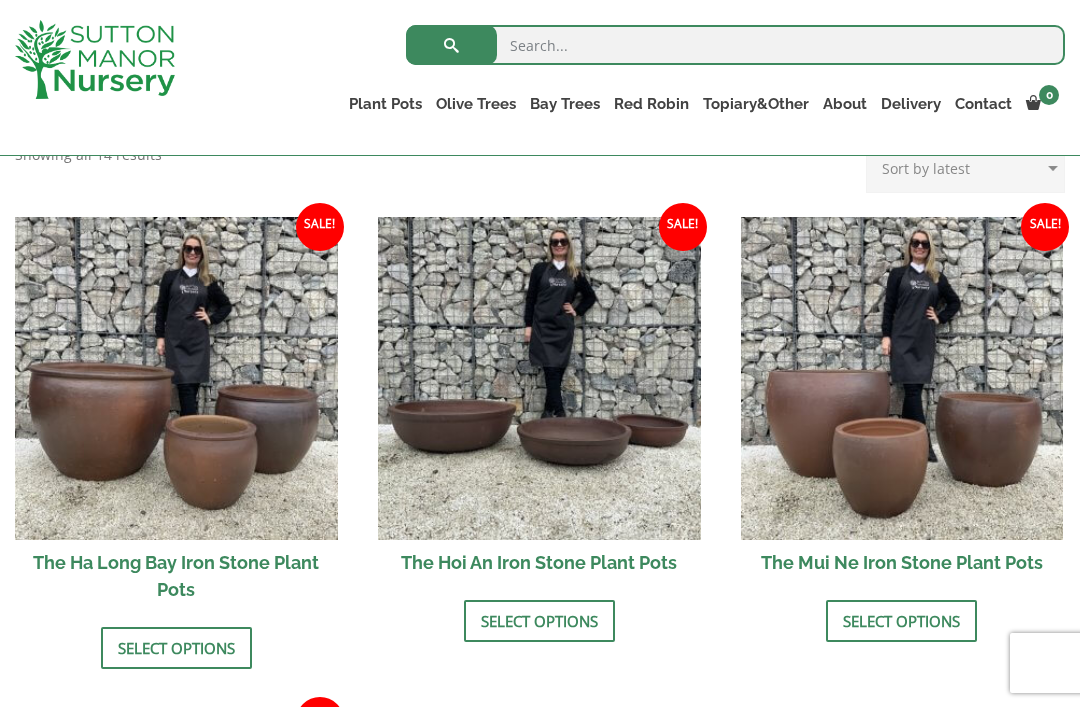 click at bounding box center [176, 378] 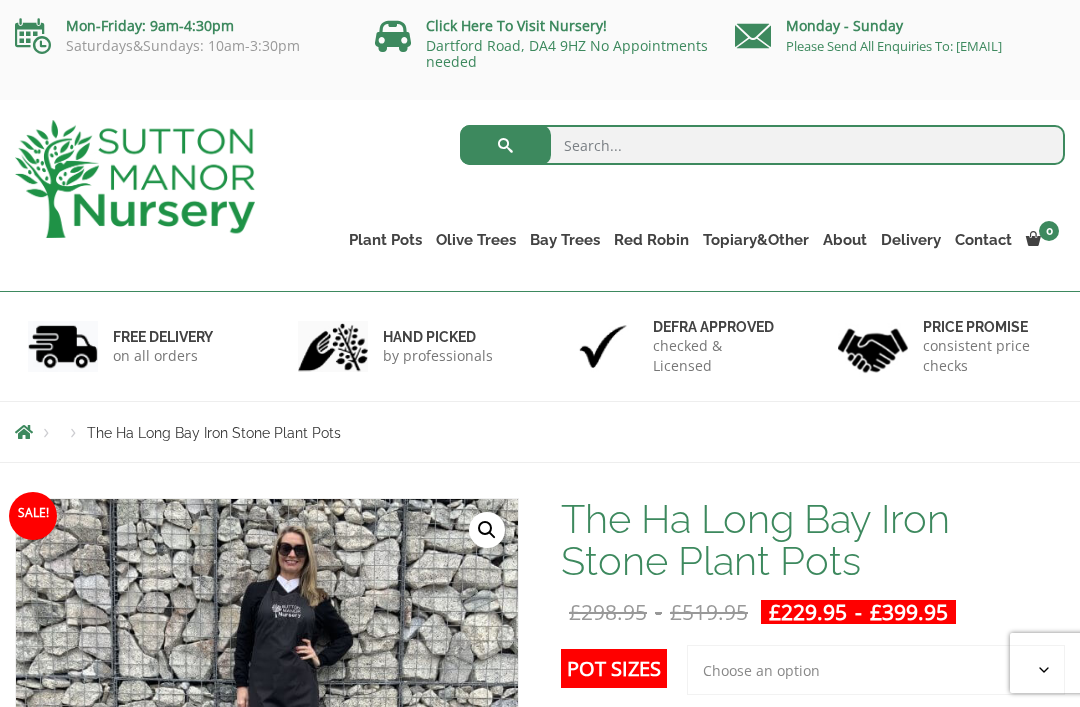 scroll, scrollTop: 0, scrollLeft: 0, axis: both 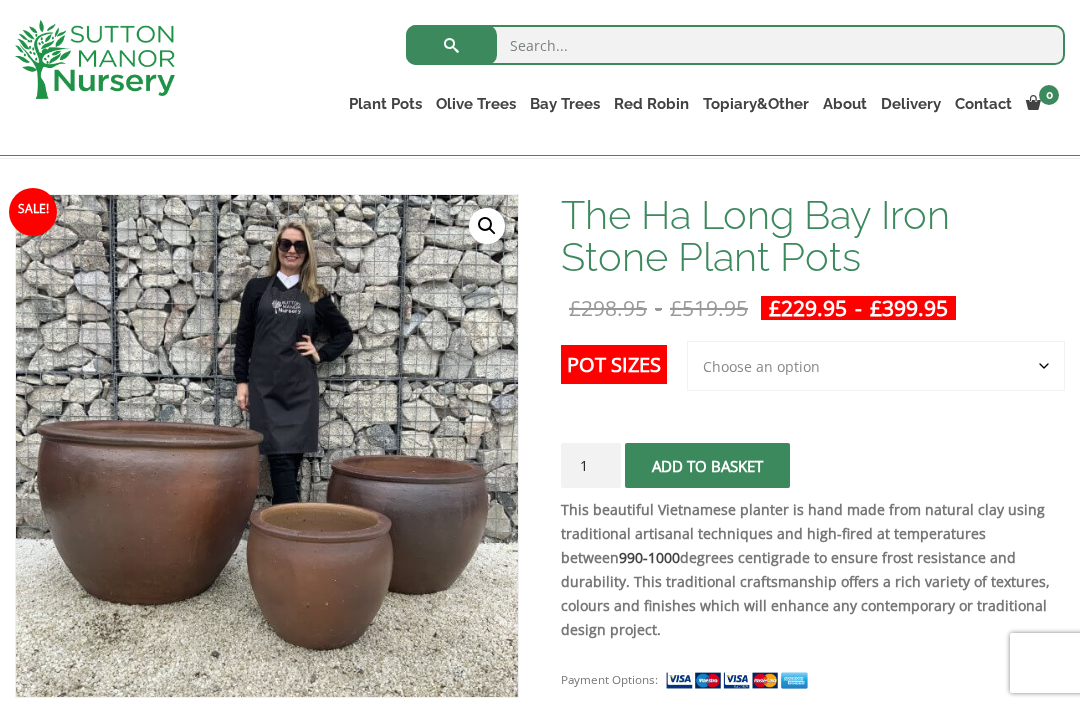 click on "Choose an option 3rd to Largest Pot In The Picture 2nd to Largest Pot In The Picture Largest pot In The Picture" 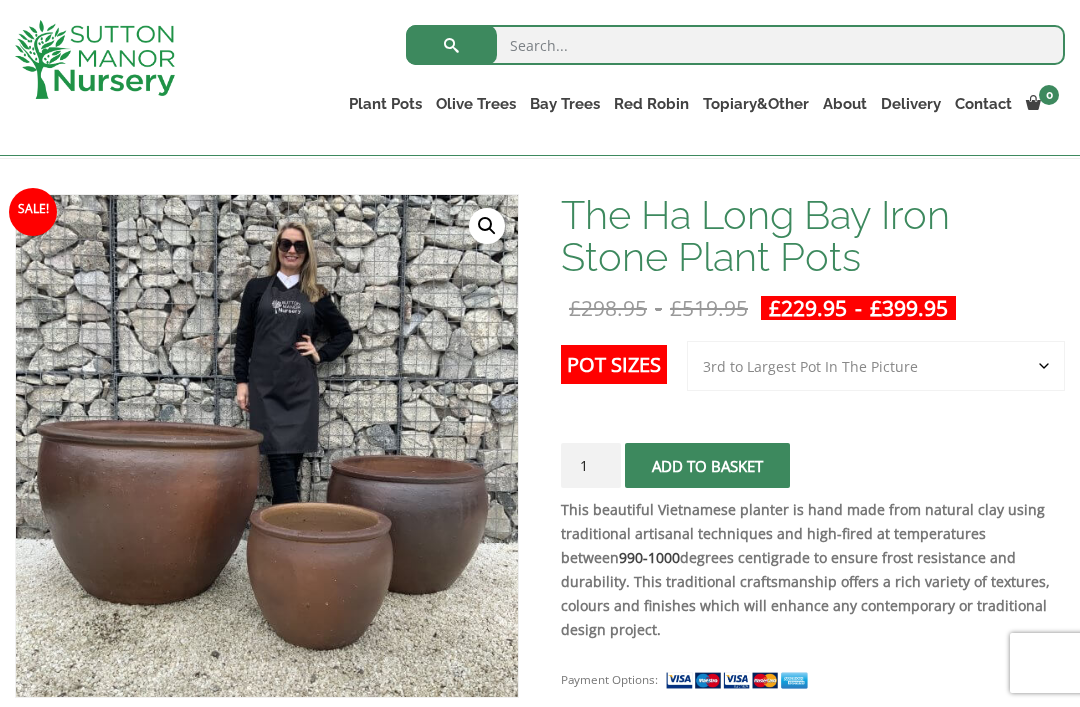 select on "3rd to Largest Pot In The Picture" 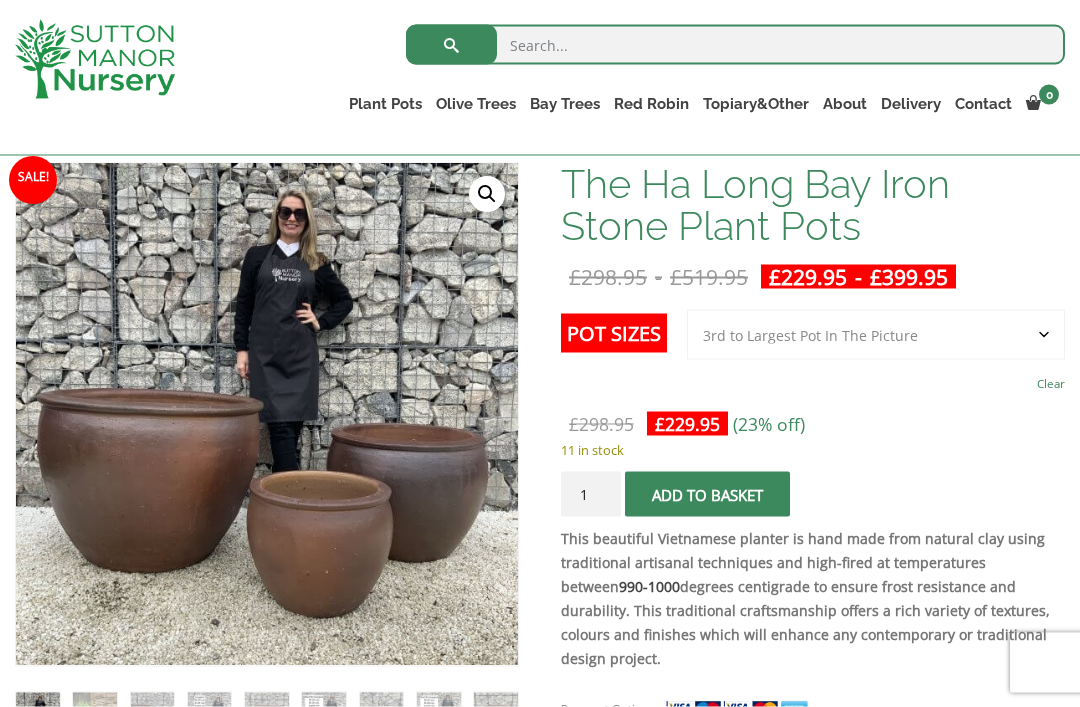 scroll, scrollTop: 300, scrollLeft: 0, axis: vertical 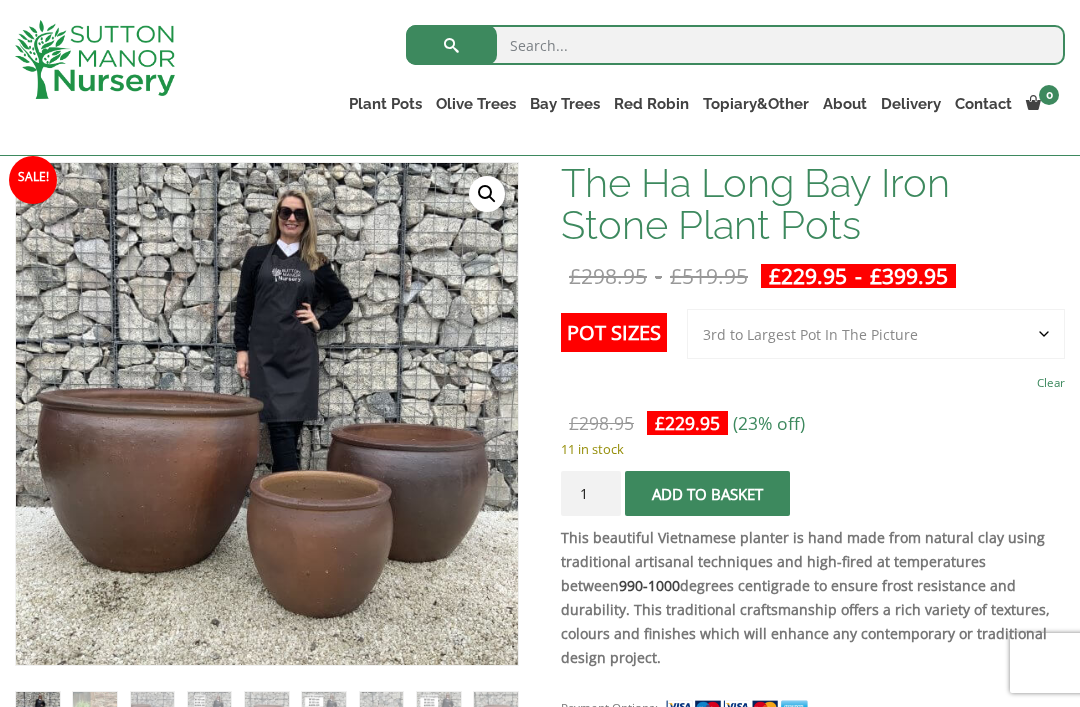 click 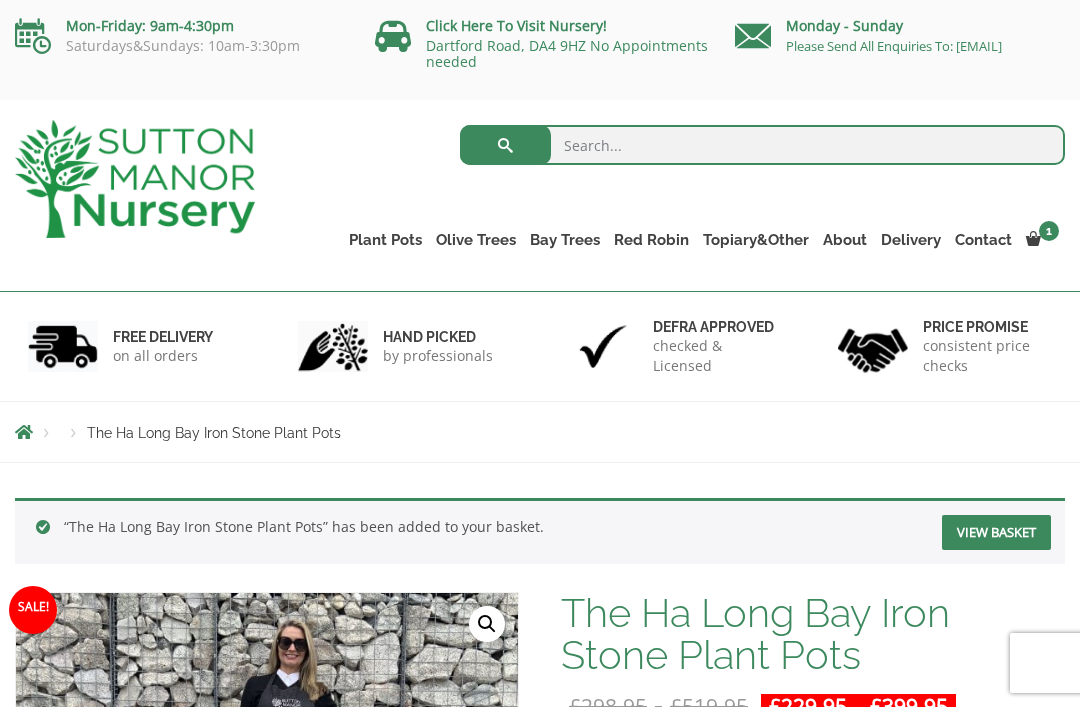 scroll, scrollTop: 0, scrollLeft: 0, axis: both 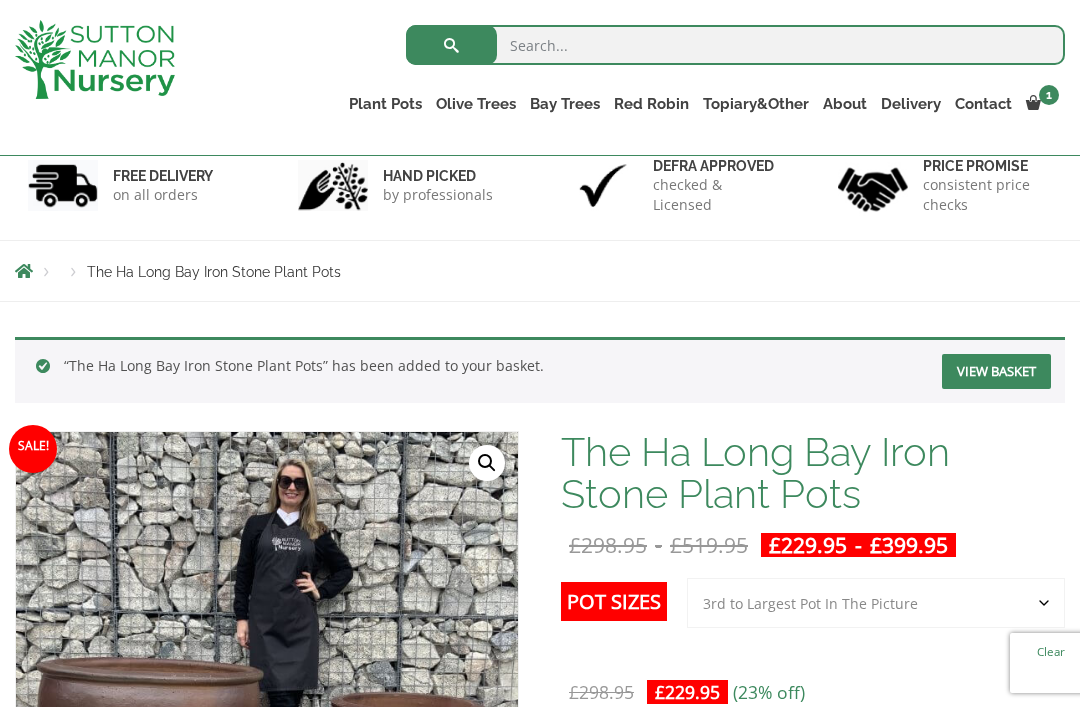 click on "View basket" at bounding box center (996, 371) 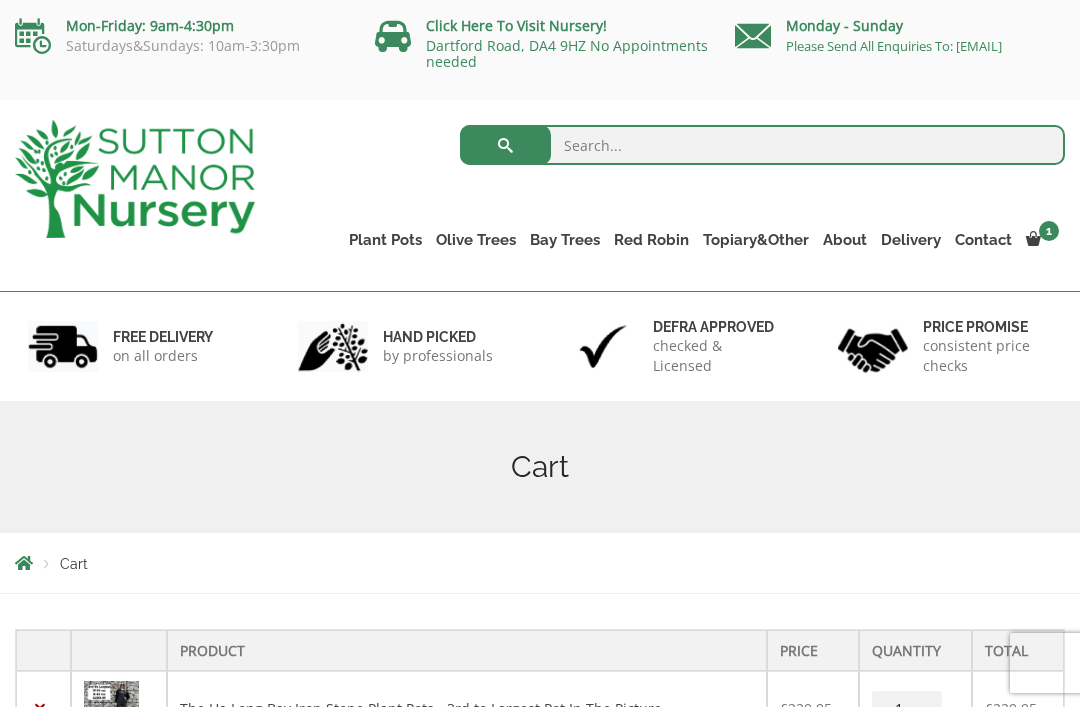 scroll, scrollTop: 0, scrollLeft: 0, axis: both 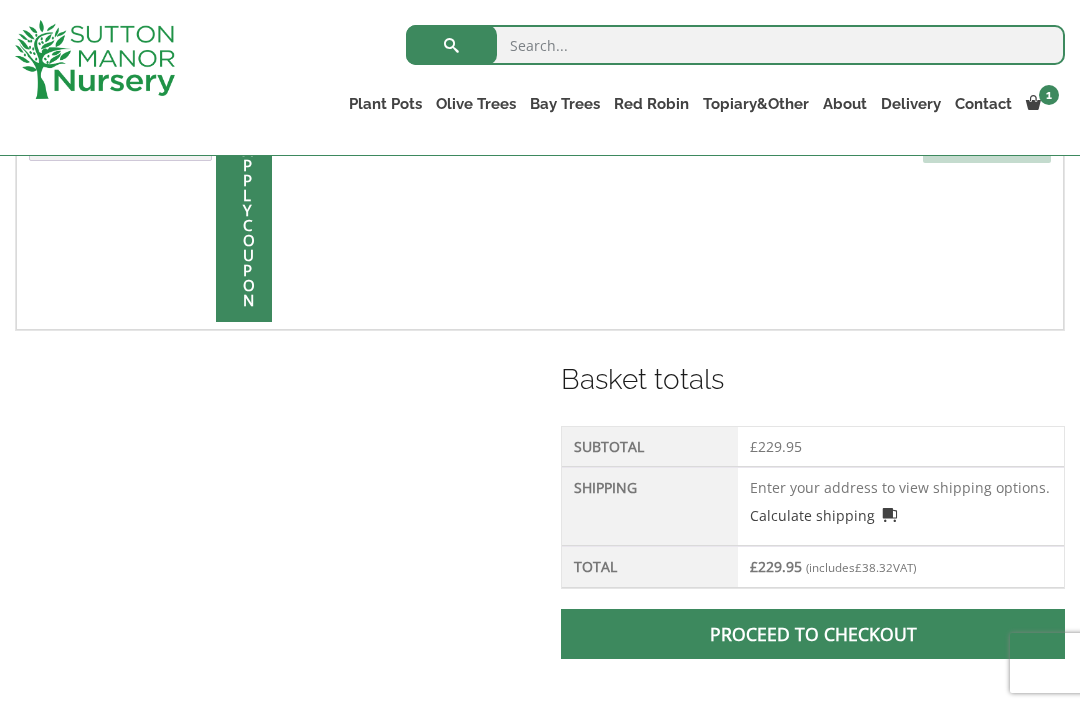 click on "Calculate shipping" at bounding box center (824, 515) 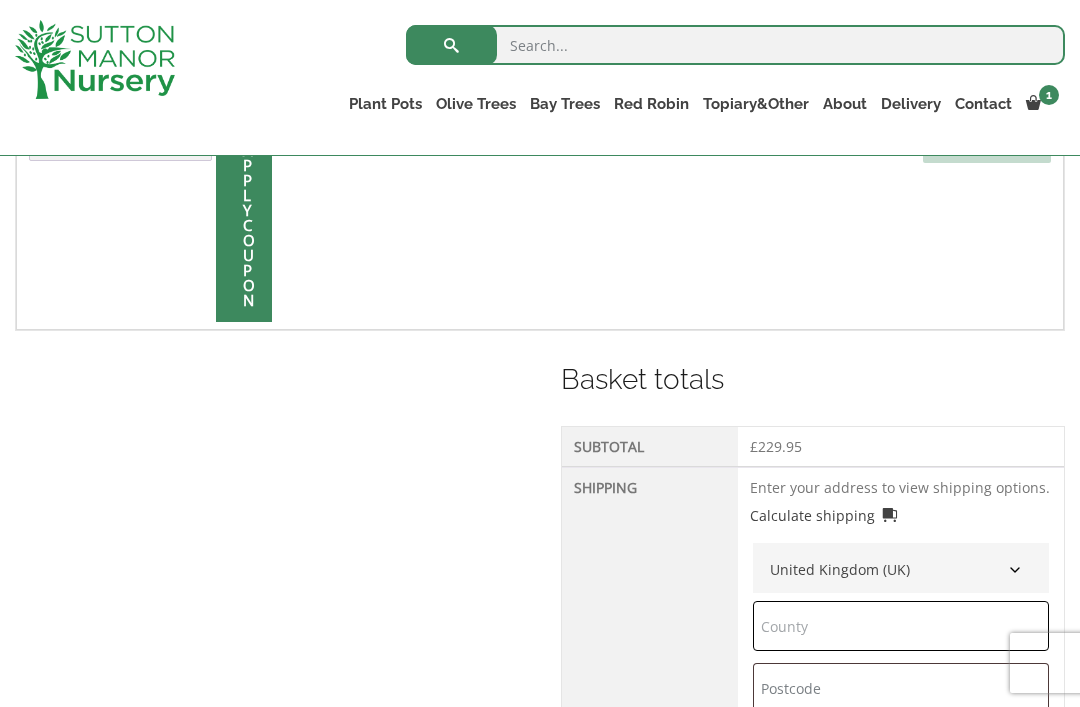 click at bounding box center (901, 626) 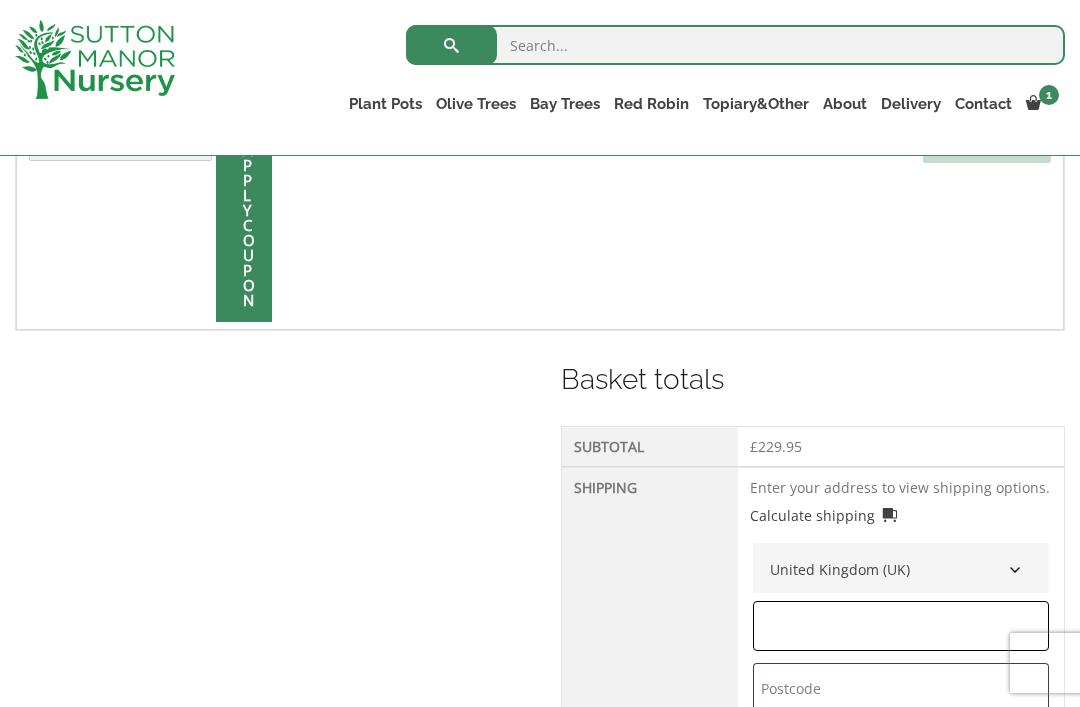 scroll, scrollTop: 639, scrollLeft: 0, axis: vertical 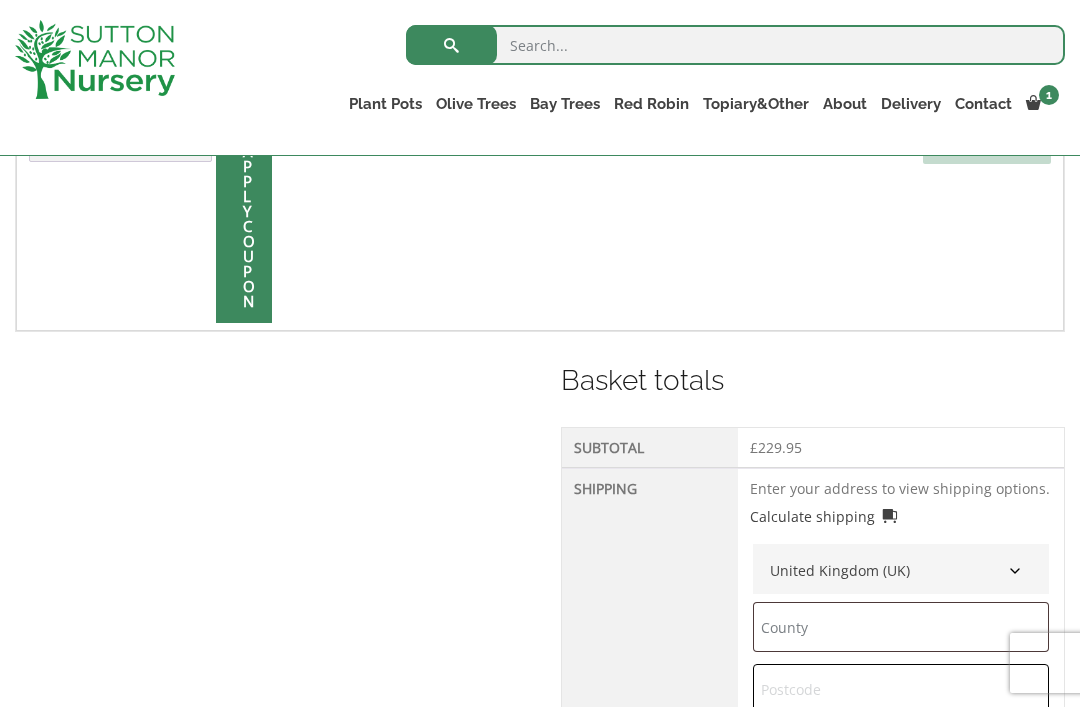 click at bounding box center (901, 689) 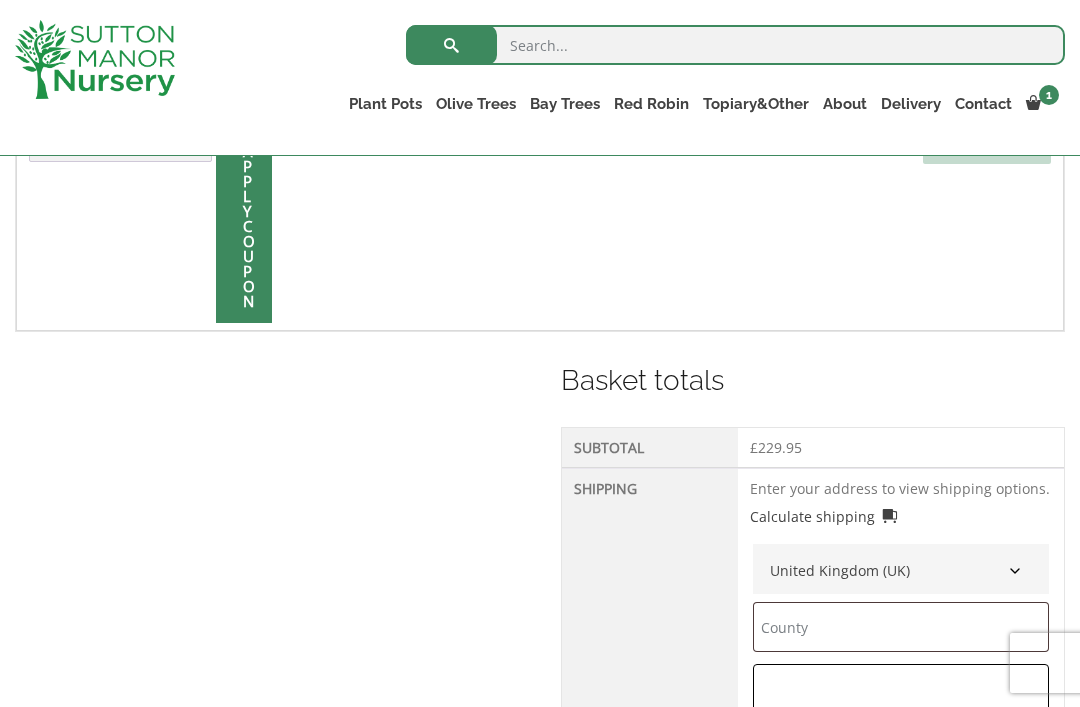 scroll, scrollTop: 915, scrollLeft: 0, axis: vertical 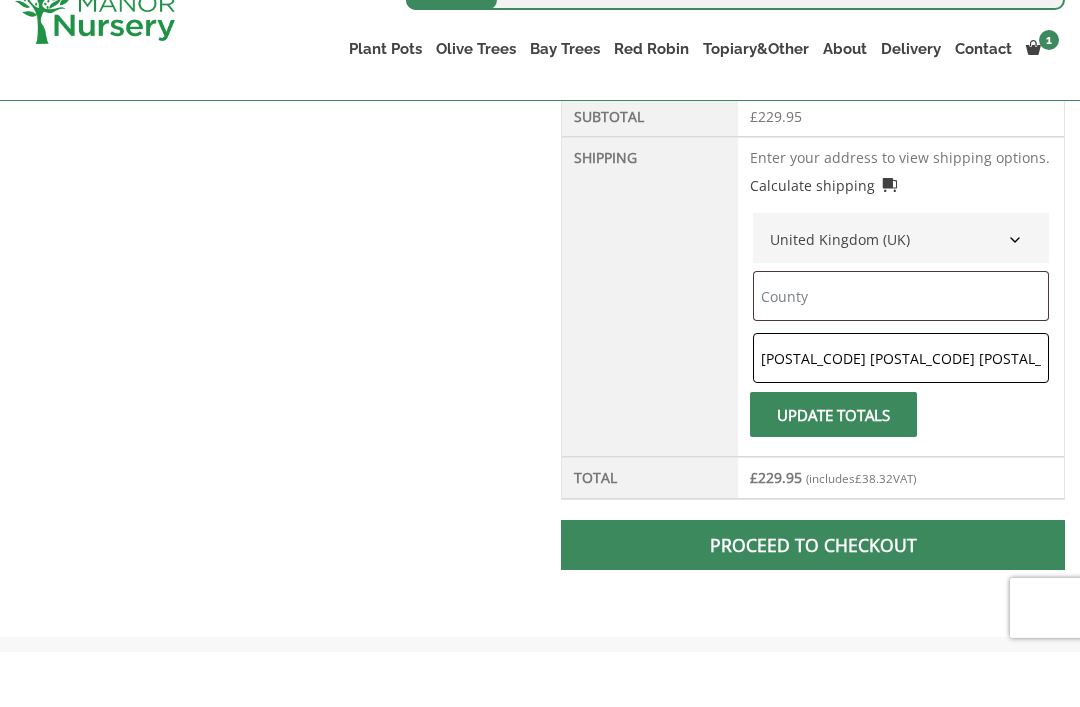 type on "[POSTCODE]" 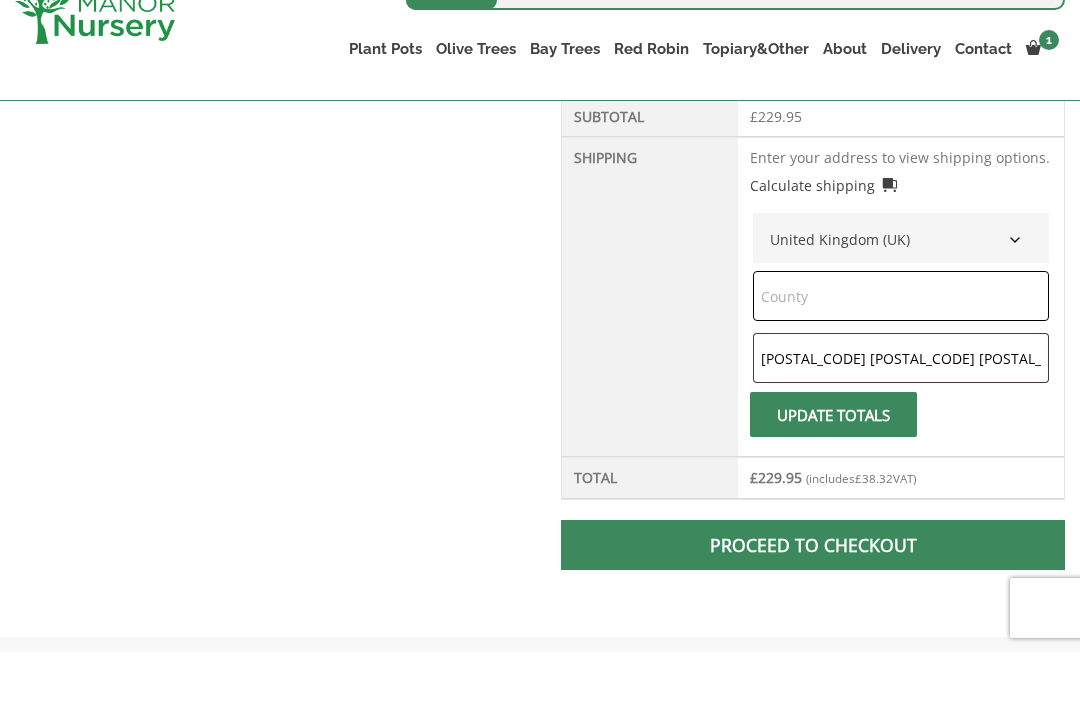 click at bounding box center [901, 351] 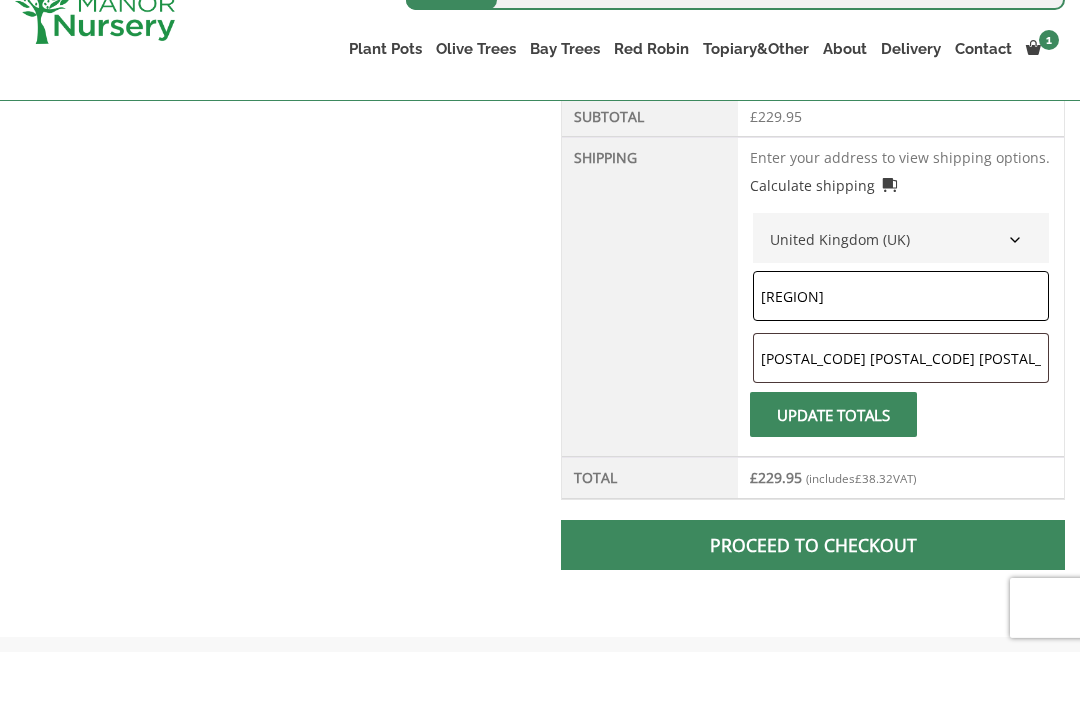type on "[POSTCODE]" 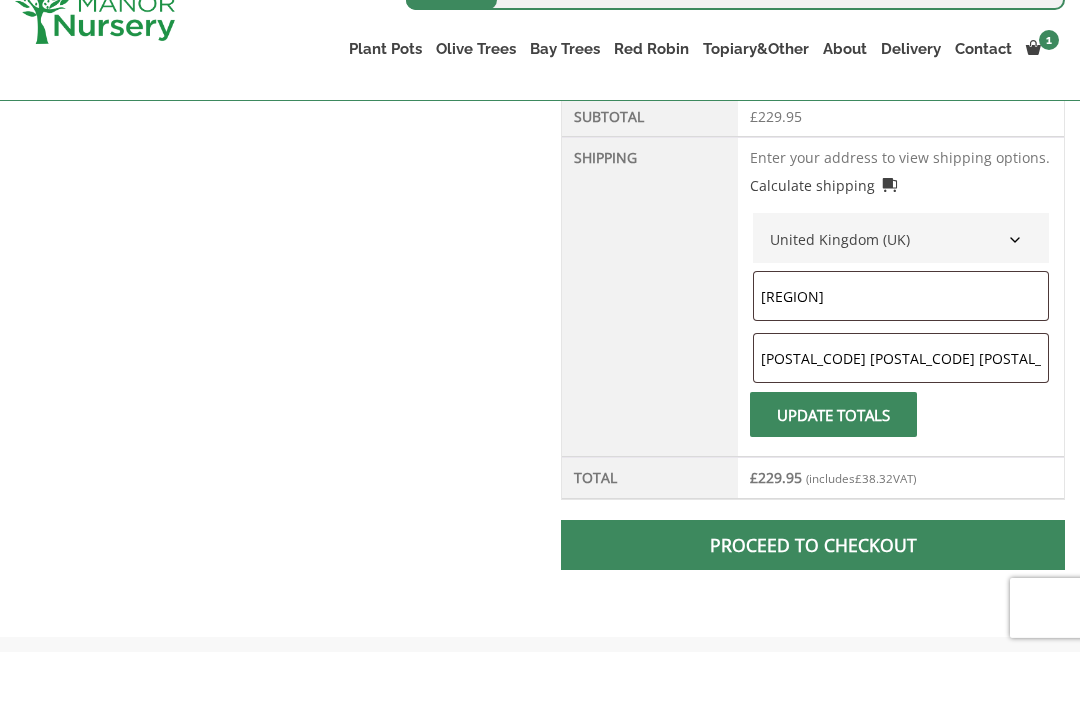 click on "Update totals" at bounding box center (833, 469) 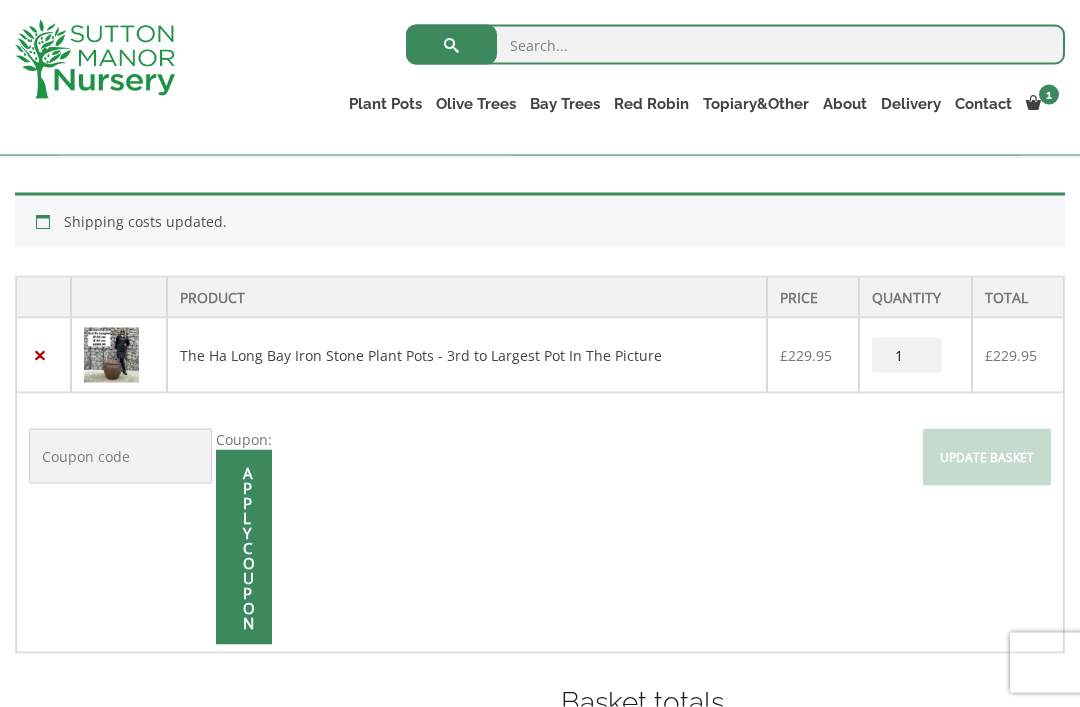 scroll, scrollTop: 401, scrollLeft: 0, axis: vertical 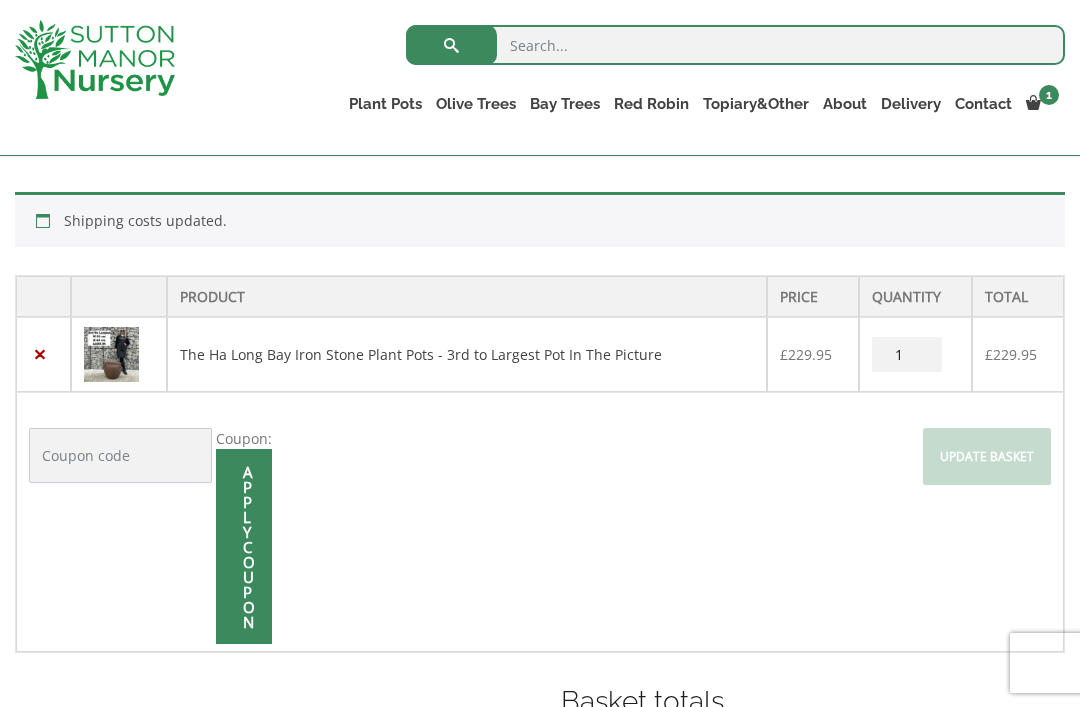 click on "Delivery" at bounding box center [911, 104] 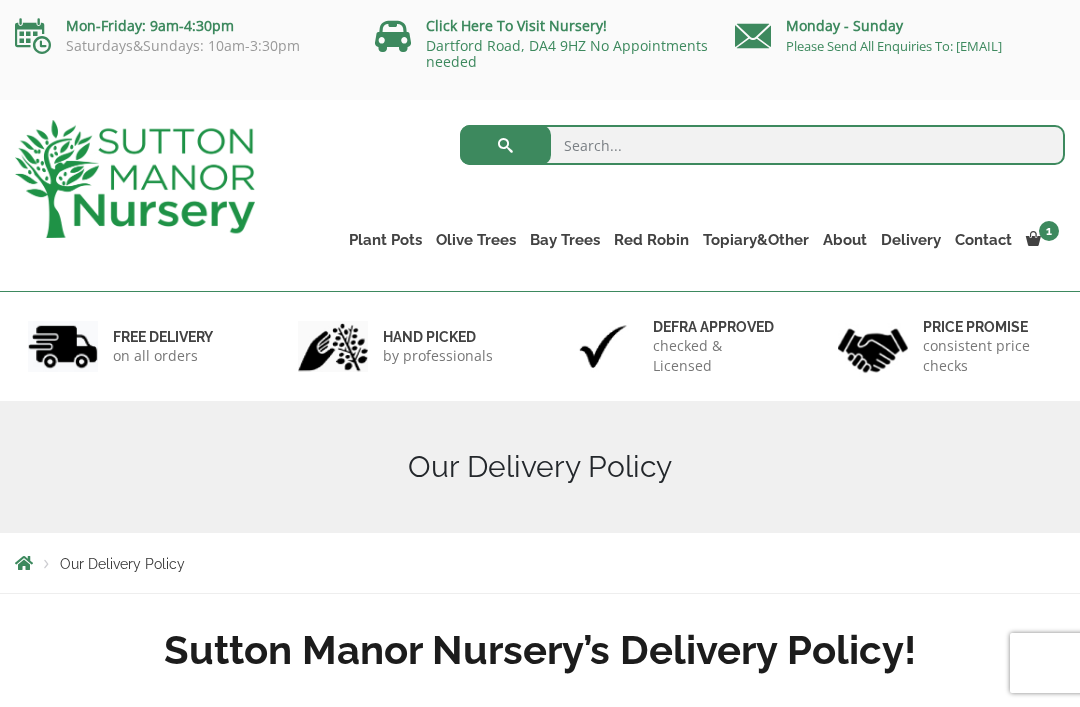 scroll, scrollTop: 0, scrollLeft: 0, axis: both 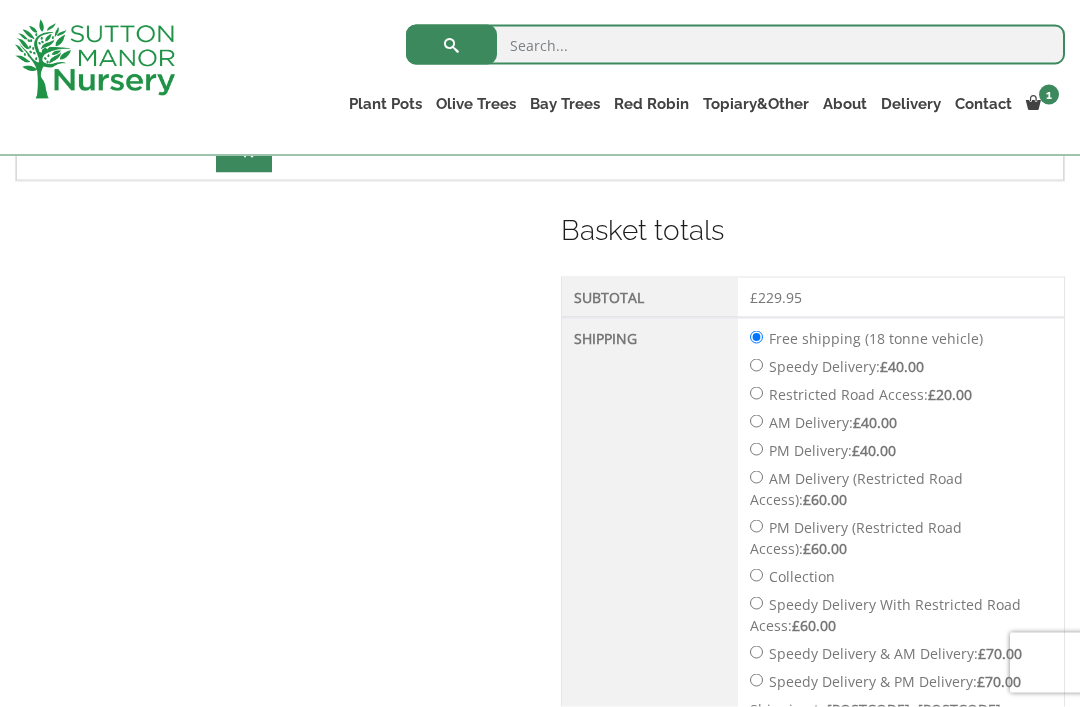 click on "Restricted Road Access:  £ 20.00" at bounding box center [756, 393] 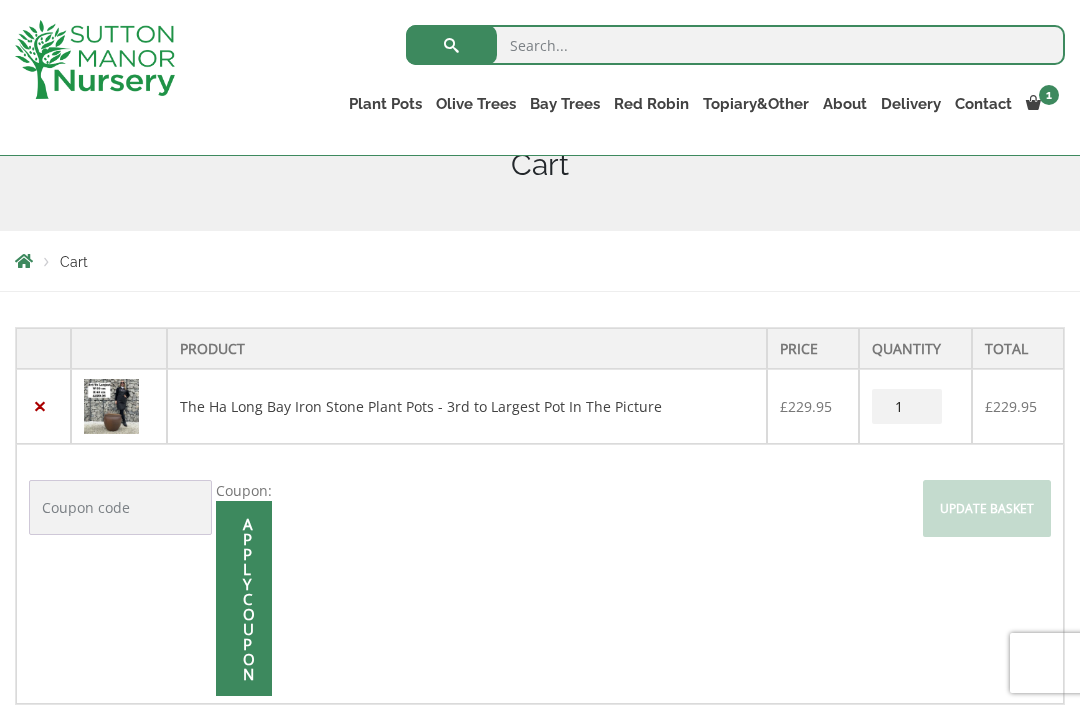 scroll, scrollTop: 265, scrollLeft: 0, axis: vertical 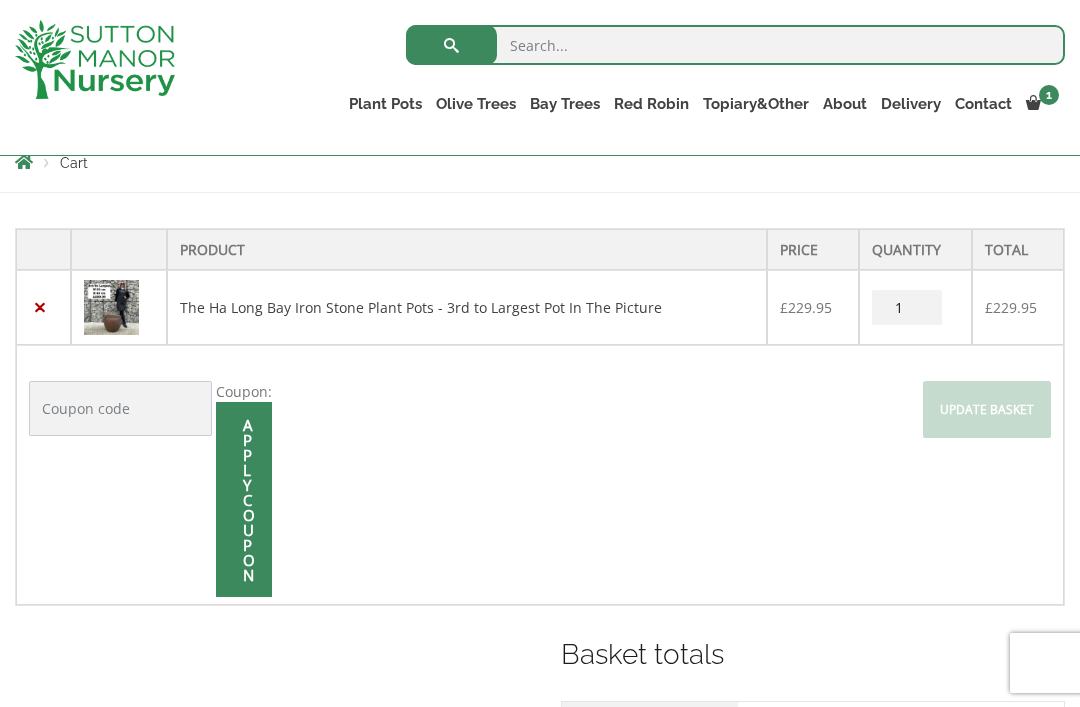 click at bounding box center [111, 307] 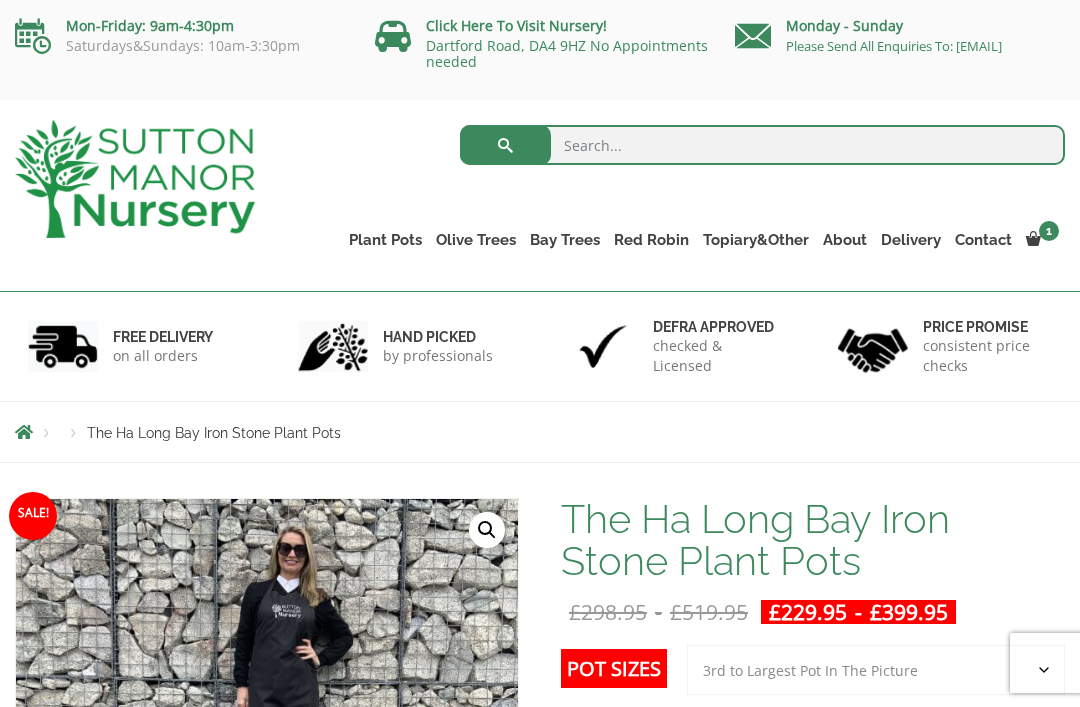 scroll, scrollTop: 0, scrollLeft: 0, axis: both 